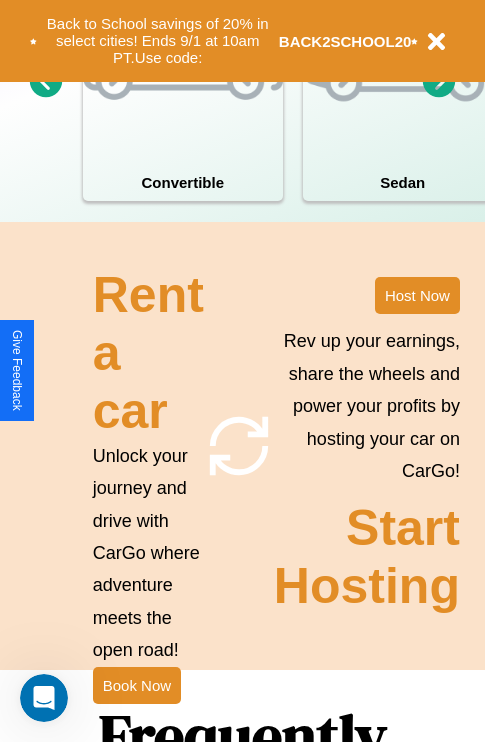scroll, scrollTop: 2423, scrollLeft: 0, axis: vertical 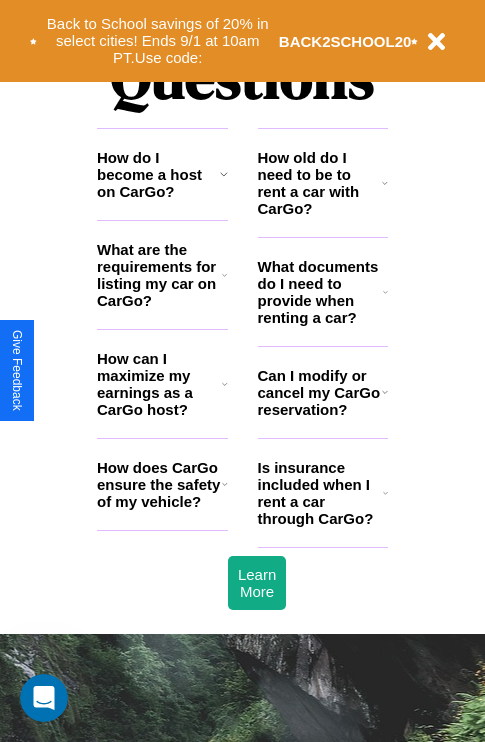 click on "Is insurance included when I rent a car through CarGo?" at bounding box center [320, 493] 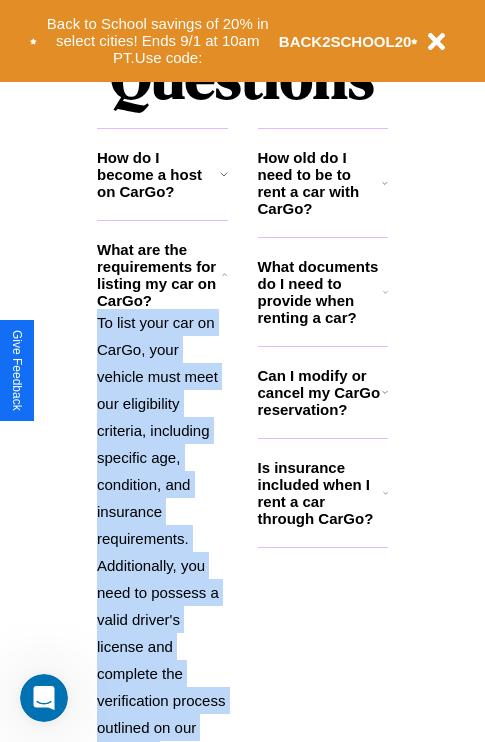 scroll, scrollTop: 2565, scrollLeft: 0, axis: vertical 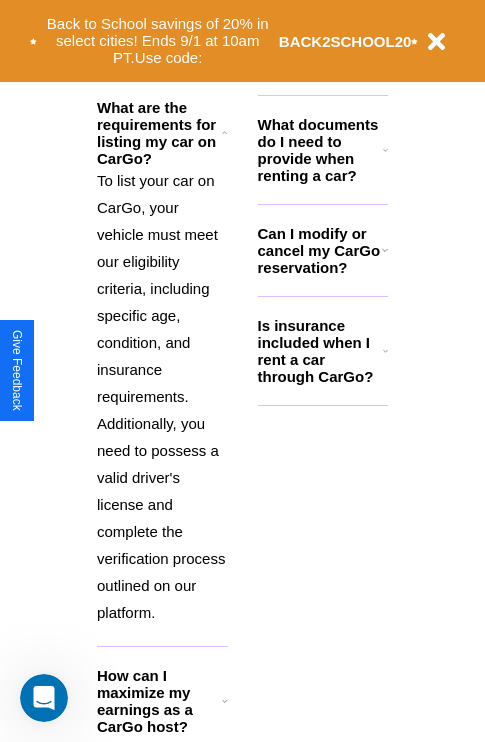 click 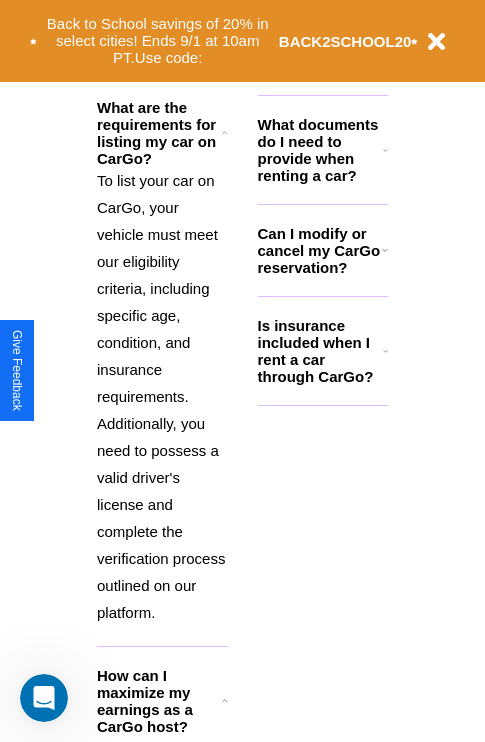 click on "Back to School savings of 20% in select cities! Ends [DATE] at 10am PT.  Use code: BACK2SCHOOL20" at bounding box center (242, 41) 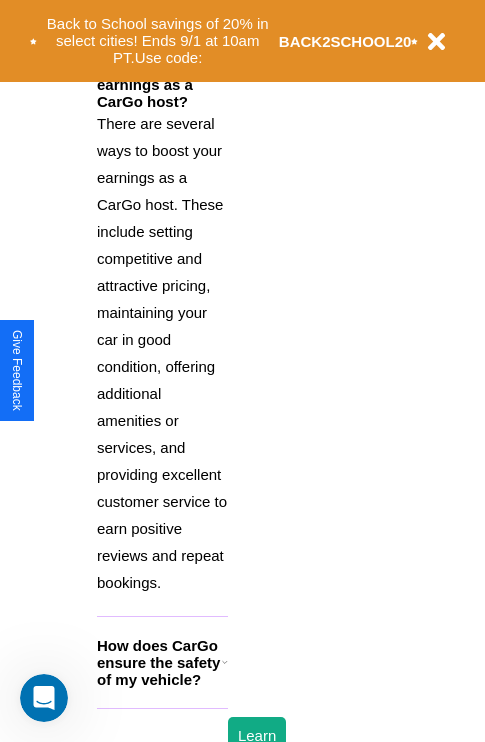 click on "How does CarGo ensure the safety of my vehicle?" at bounding box center [159, 662] 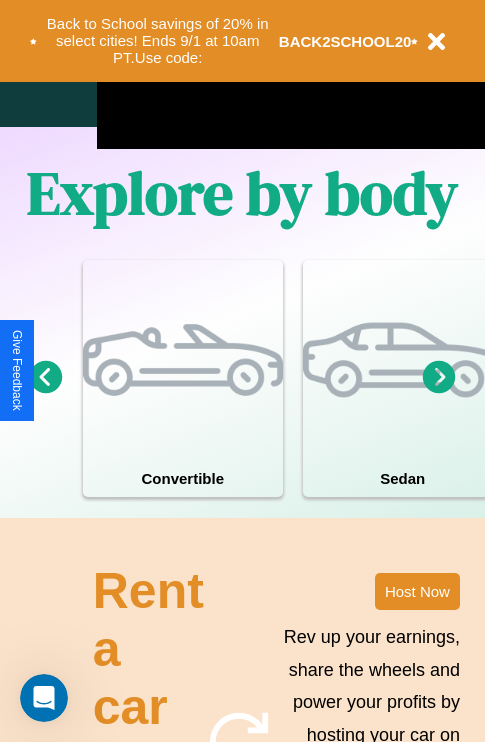 scroll, scrollTop: 1285, scrollLeft: 0, axis: vertical 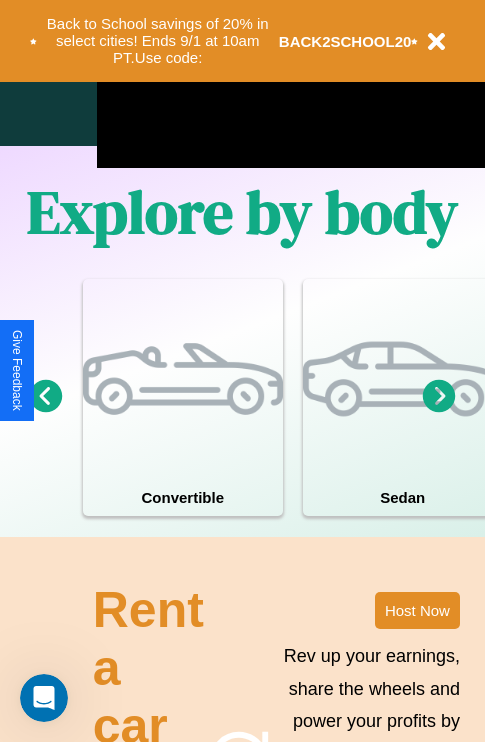click 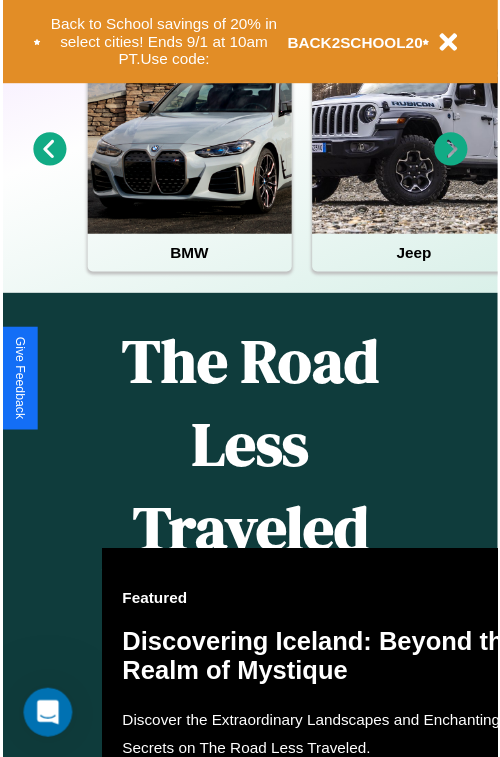 scroll, scrollTop: 0, scrollLeft: 0, axis: both 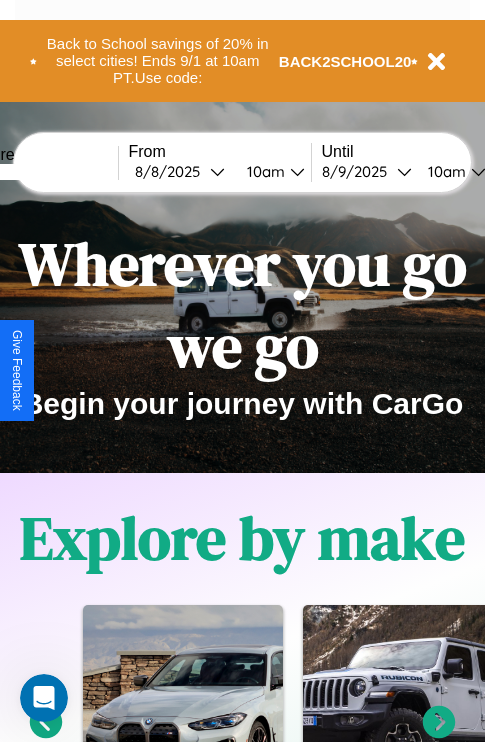 click at bounding box center [43, 172] 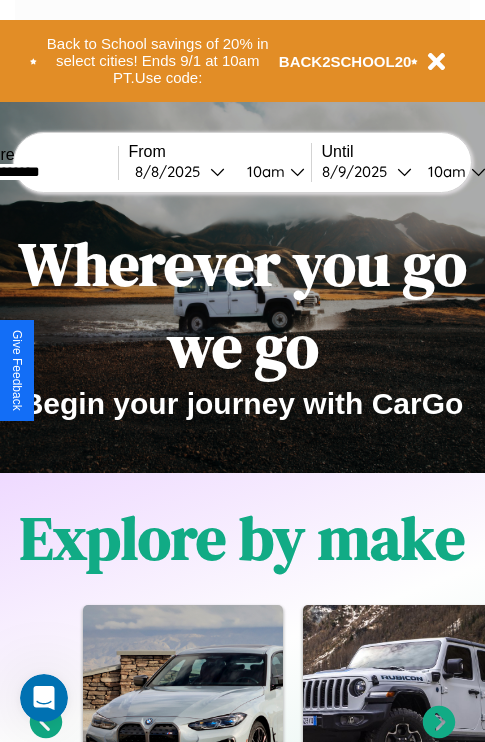type on "**********" 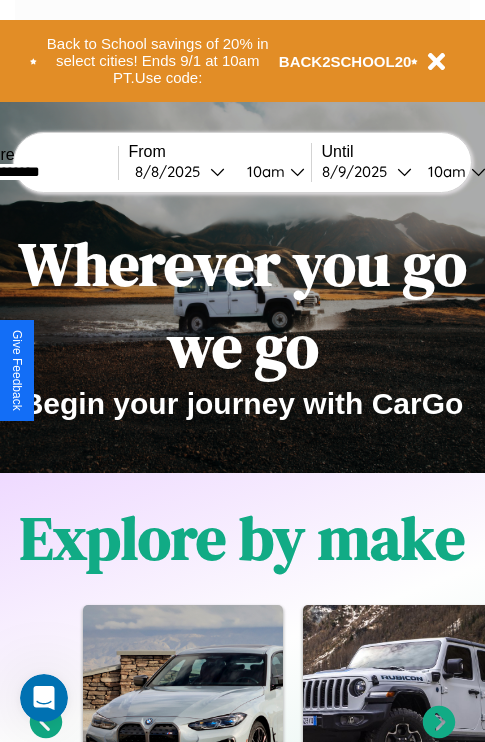 click on "[DATE]" at bounding box center [172, 171] 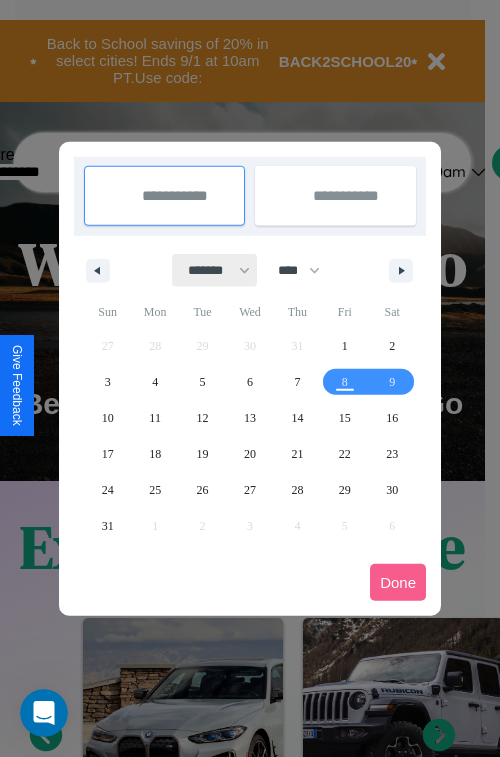 click on "******* ******** ***** ***** *** **** **** ****** ********* ******* ******** ********" at bounding box center [215, 270] 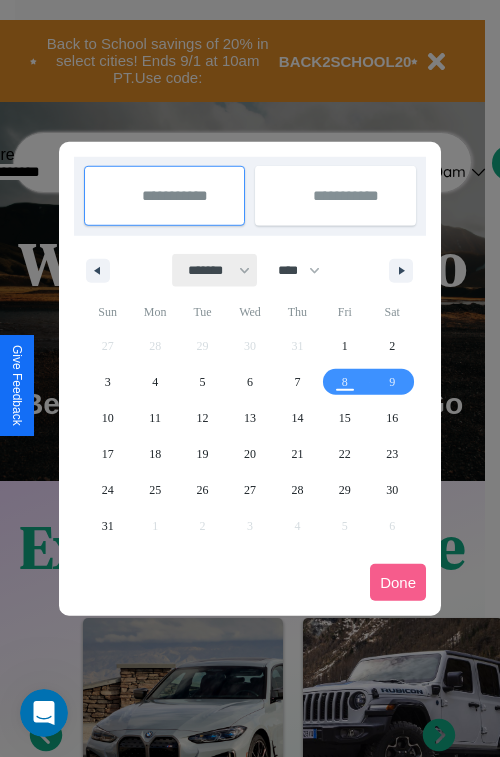 select on "*" 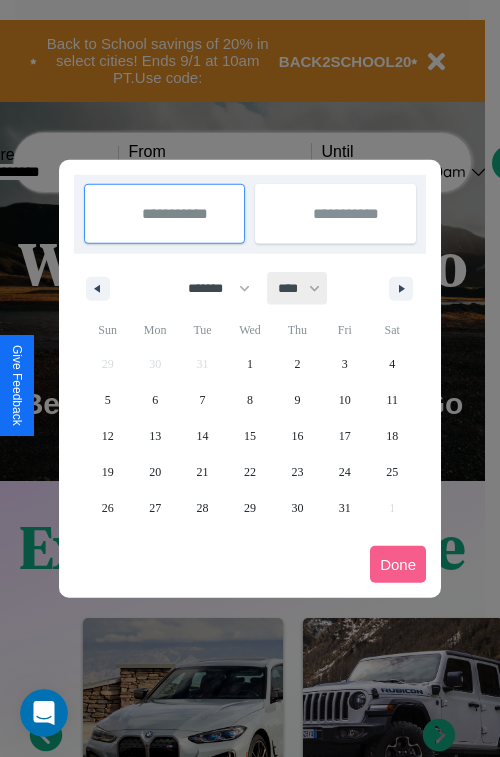 click on "**** **** **** **** **** **** **** **** **** **** **** **** **** **** **** **** **** **** **** **** **** **** **** **** **** **** **** **** **** **** **** **** **** **** **** **** **** **** **** **** **** **** **** **** **** **** **** **** **** **** **** **** **** **** **** **** **** **** **** **** **** **** **** **** **** **** **** **** **** **** **** **** **** **** **** **** **** **** **** **** **** **** **** **** **** **** **** **** **** **** **** **** **** **** **** **** **** **** **** **** **** **** **** **** **** **** **** **** **** **** **** **** **** **** **** **** **** **** **** **** ****" at bounding box center (298, 288) 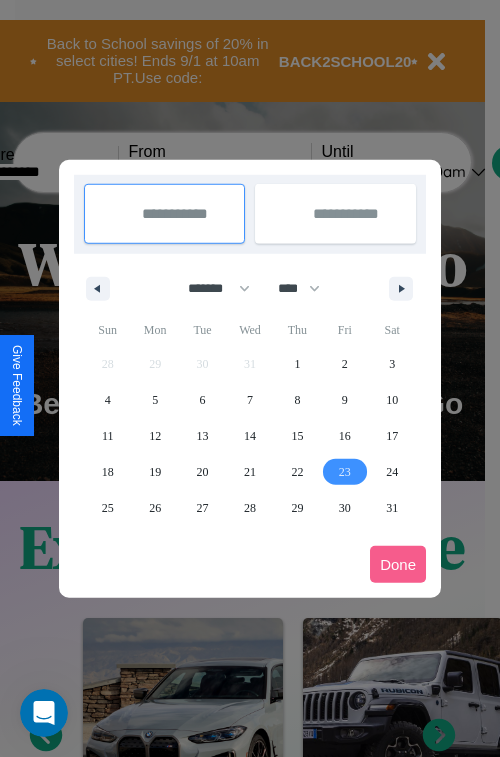 click on "23" at bounding box center (345, 472) 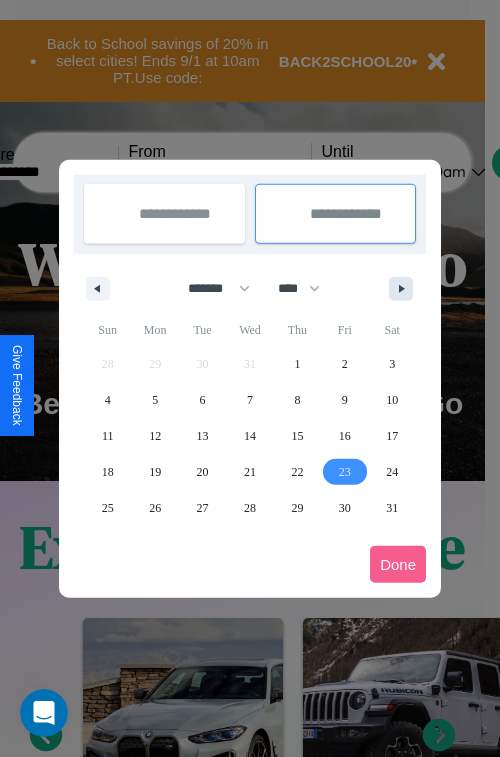 click at bounding box center (405, 289) 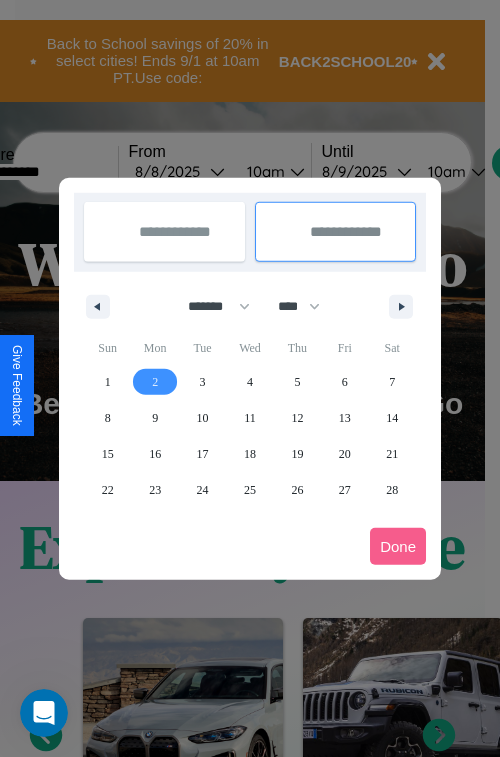 click on "2" at bounding box center [155, 382] 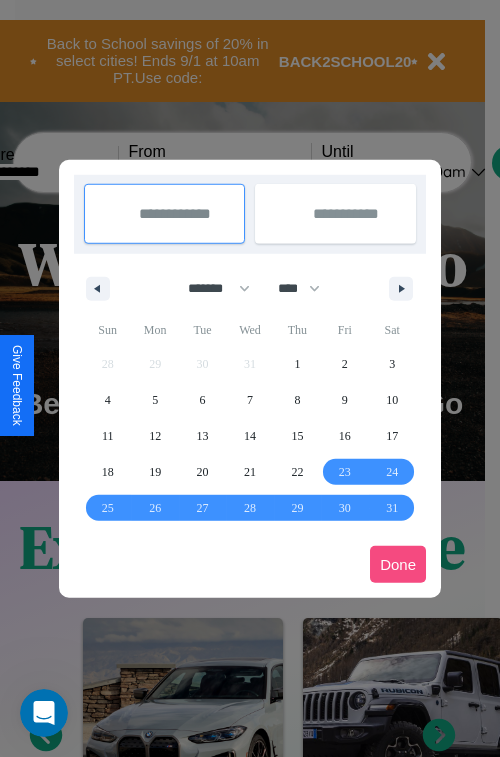 click on "Done" at bounding box center (398, 564) 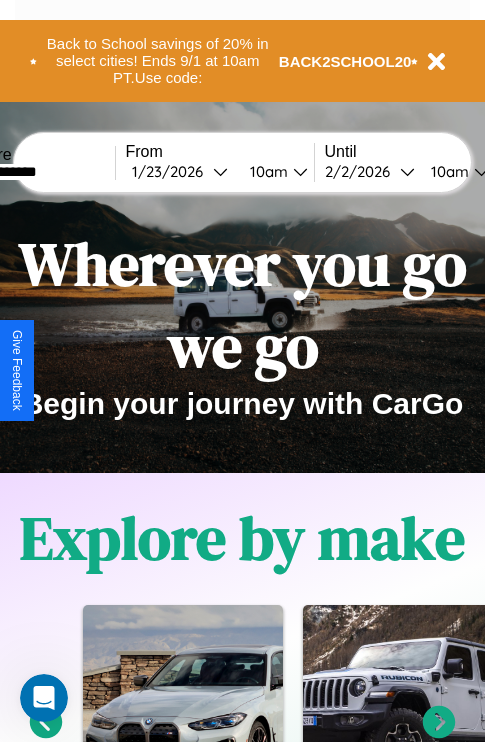 click on "10am" at bounding box center [266, 171] 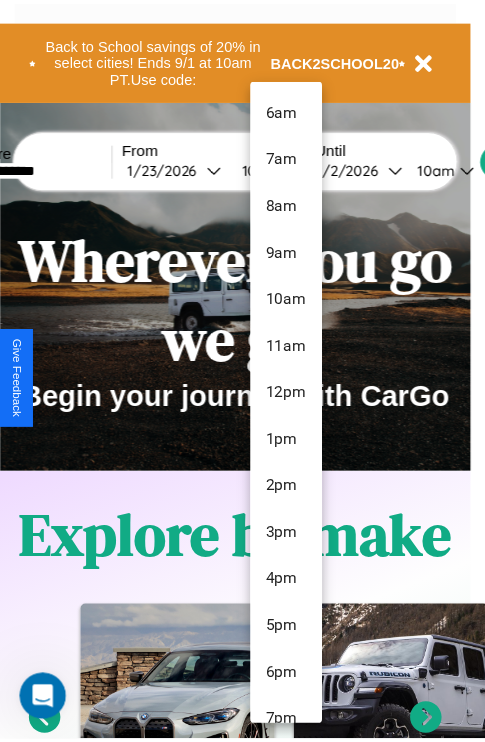 scroll, scrollTop: 163, scrollLeft: 0, axis: vertical 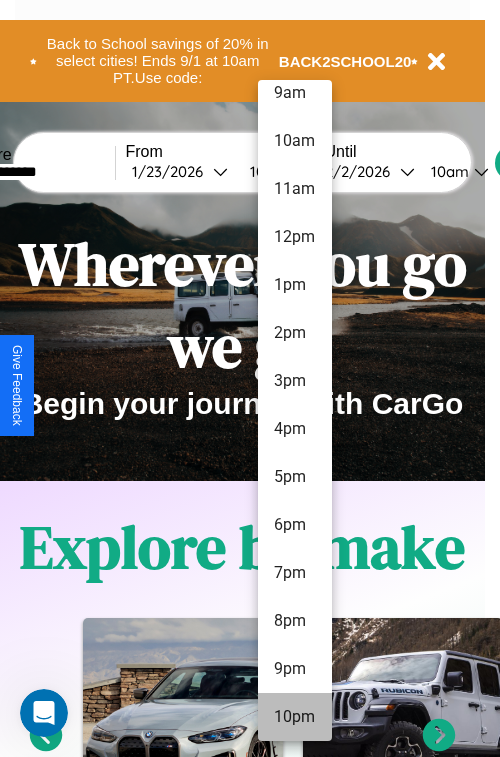 click on "10pm" at bounding box center [295, 717] 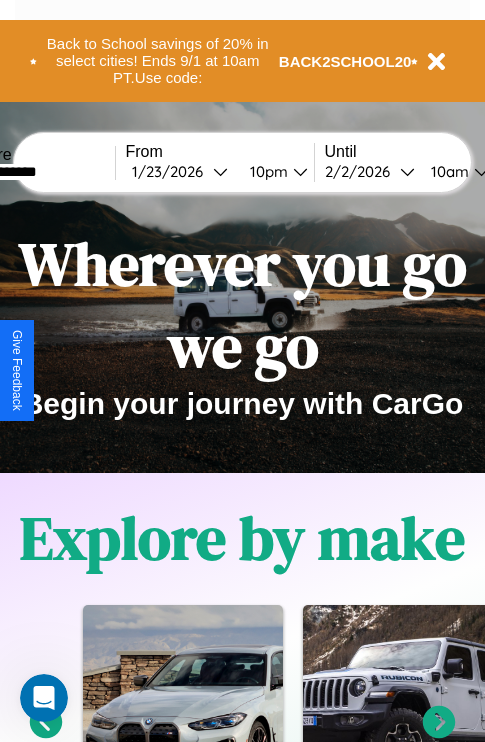 scroll, scrollTop: 0, scrollLeft: 71, axis: horizontal 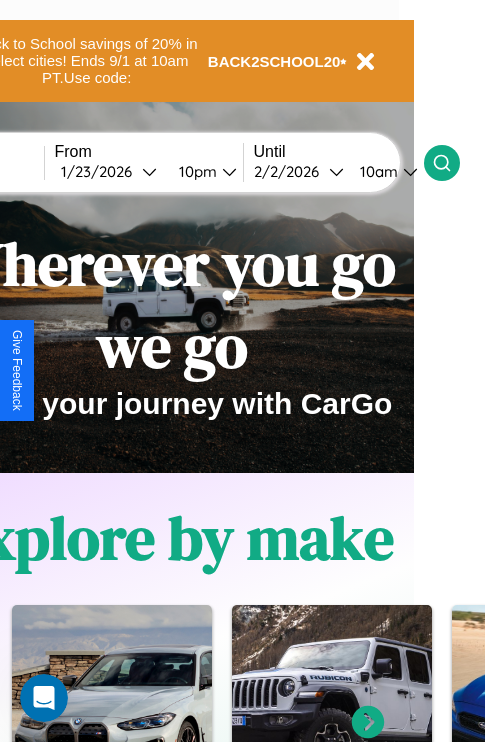 click 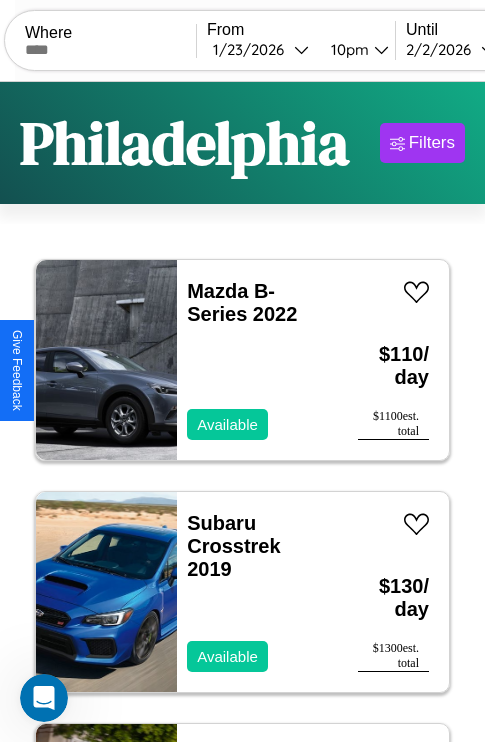 scroll, scrollTop: 89, scrollLeft: 0, axis: vertical 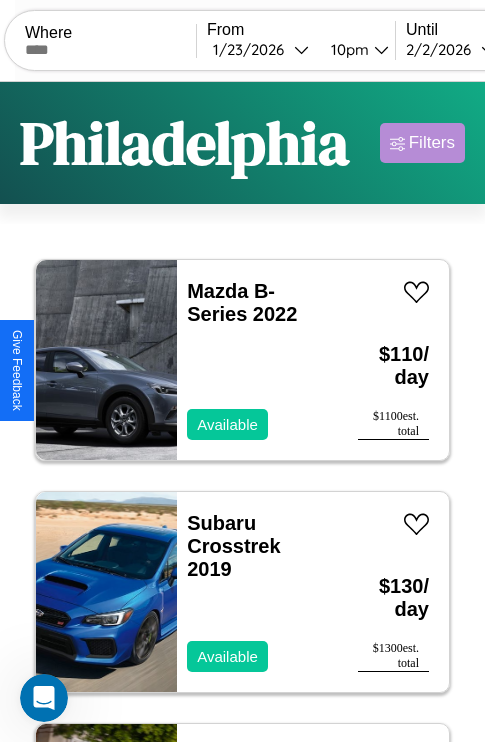 click on "Filters" at bounding box center [432, 143] 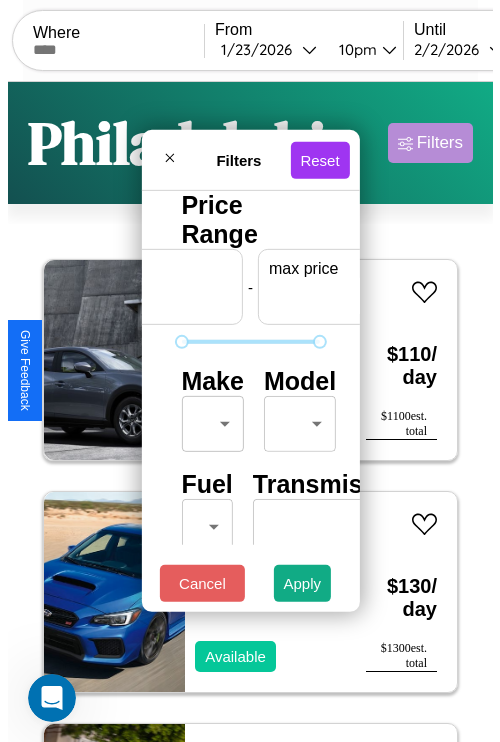 scroll, scrollTop: 0, scrollLeft: 124, axis: horizontal 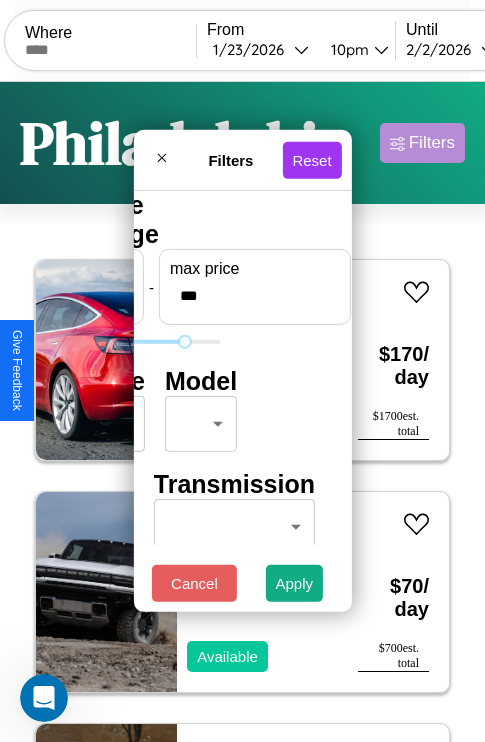 type on "***" 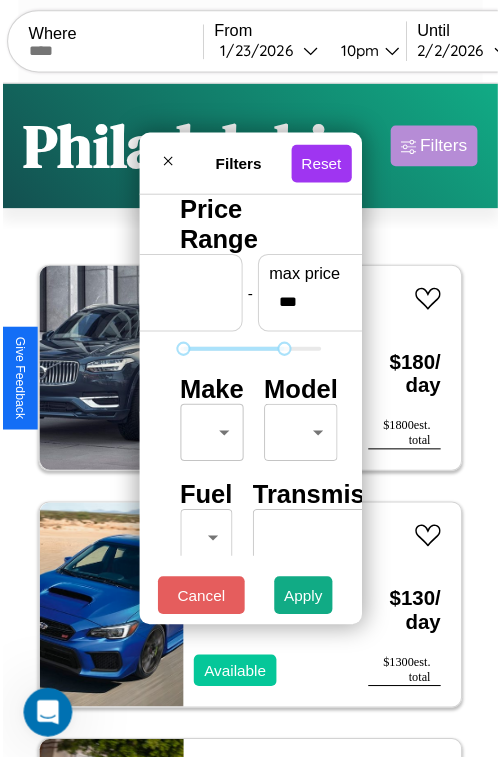 scroll, scrollTop: 59, scrollLeft: 0, axis: vertical 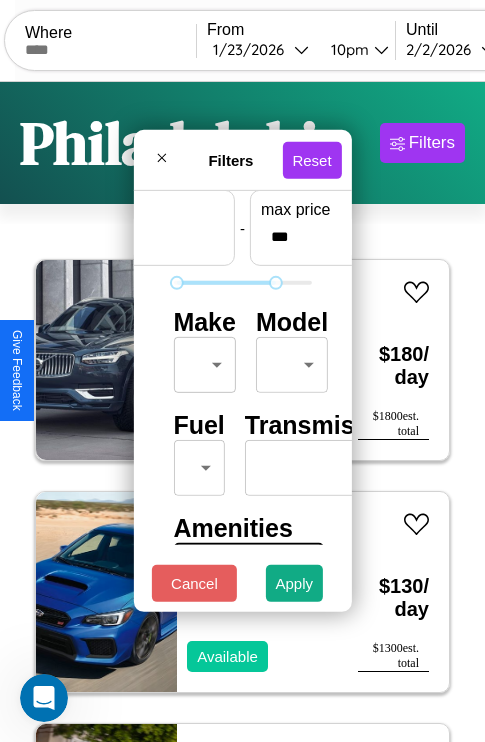 type on "**" 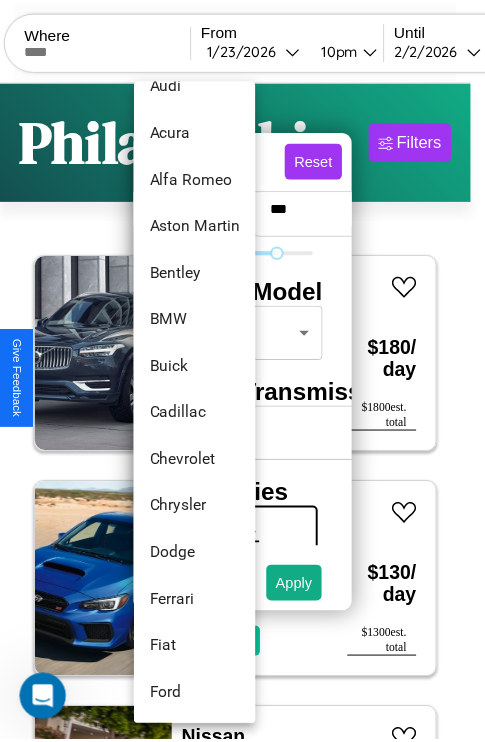 scroll, scrollTop: 86, scrollLeft: 0, axis: vertical 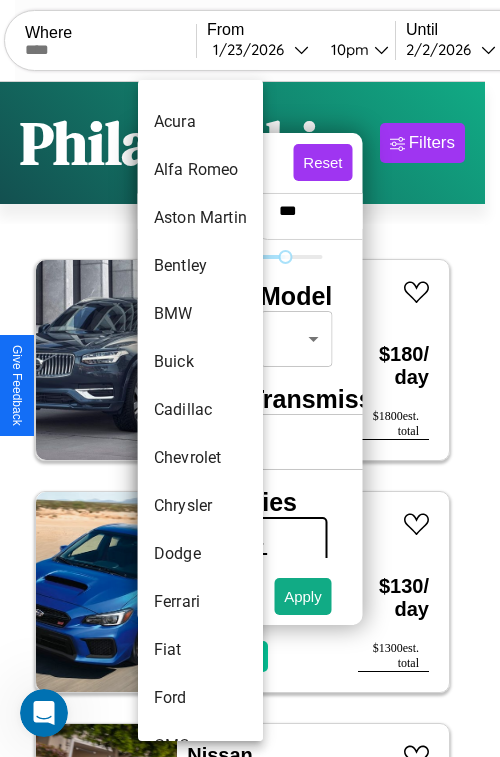 click on "Cadillac" at bounding box center (200, 410) 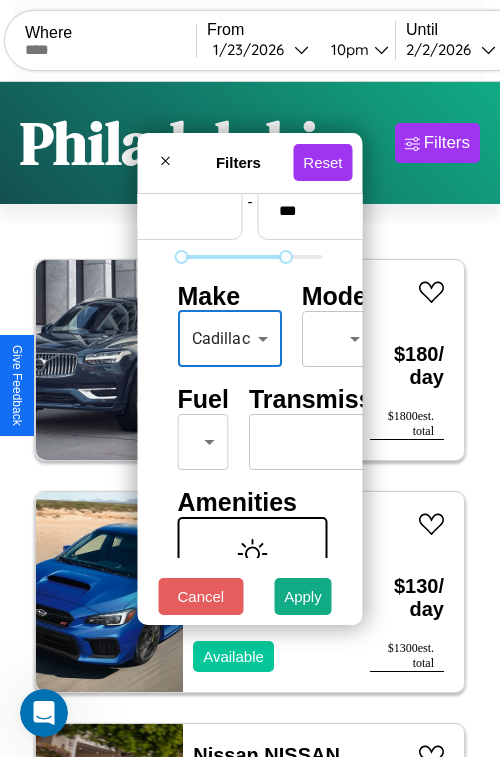 type on "********" 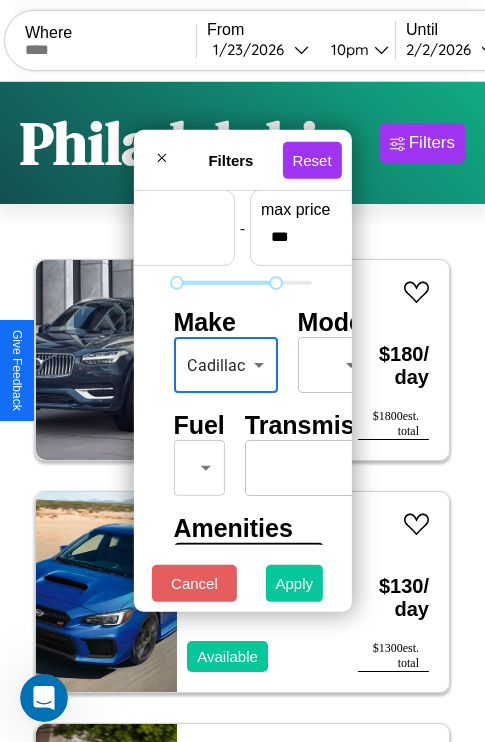 click on "Apply" at bounding box center (295, 583) 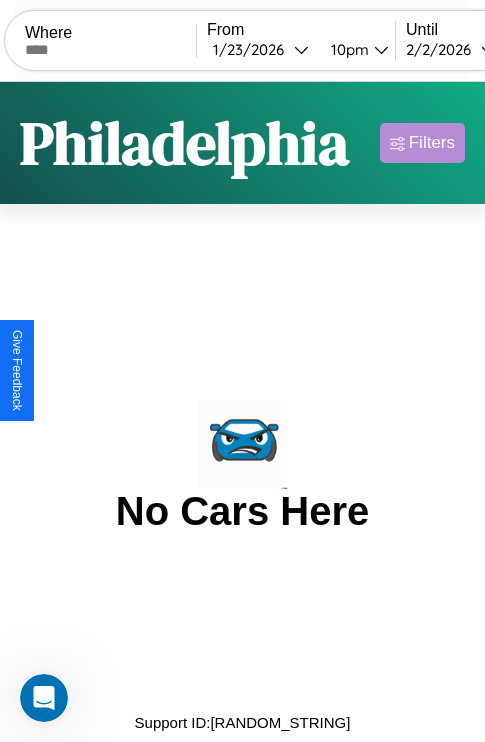 click on "Filters" at bounding box center [432, 143] 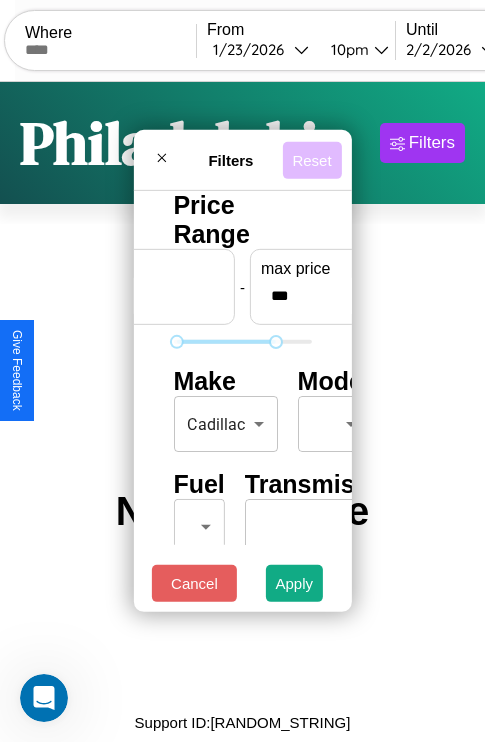 click on "Reset" at bounding box center [311, 159] 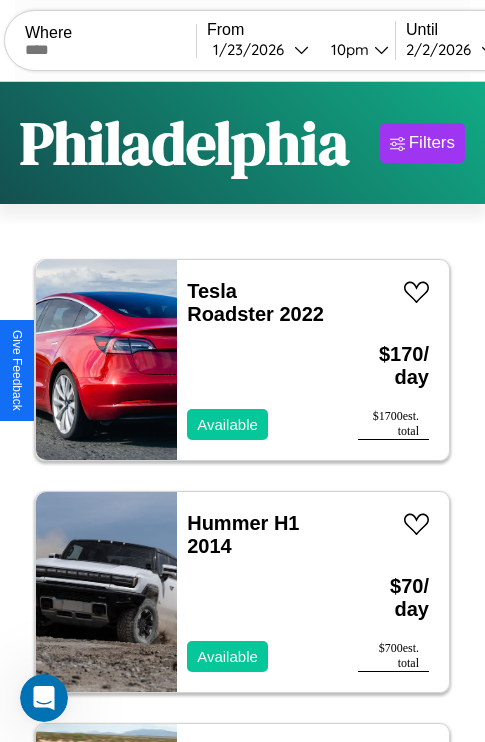 scroll, scrollTop: 95, scrollLeft: 0, axis: vertical 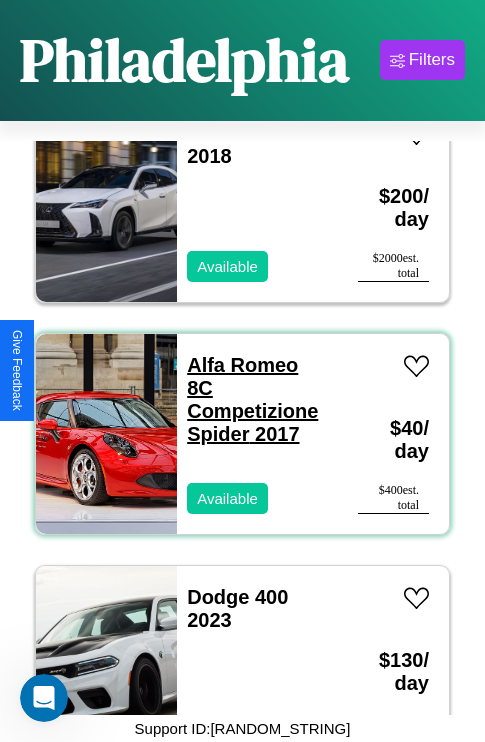 click on "[CAR_MAKE] [CAR_MODEL] [YEAR]" at bounding box center [252, 399] 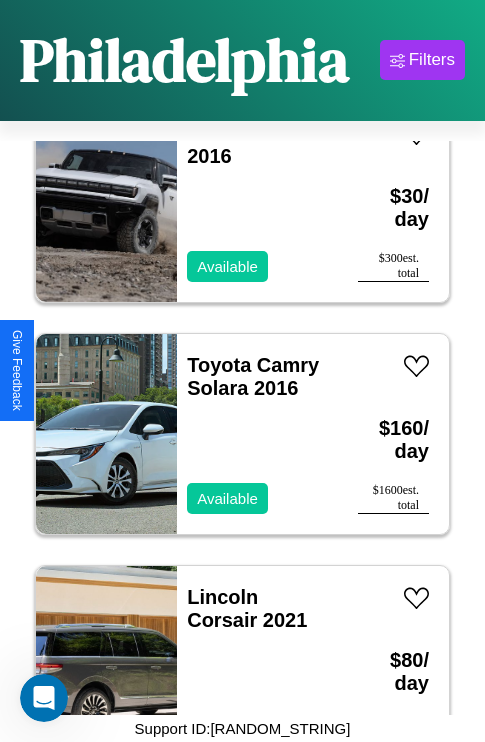 scroll, scrollTop: 14227, scrollLeft: 0, axis: vertical 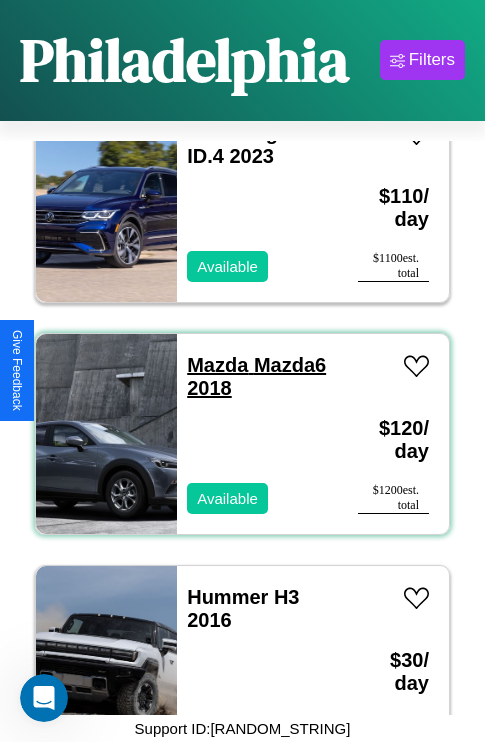 click on "[CAR_MAKE] [CAR_MODEL] [YEAR]" at bounding box center [256, 376] 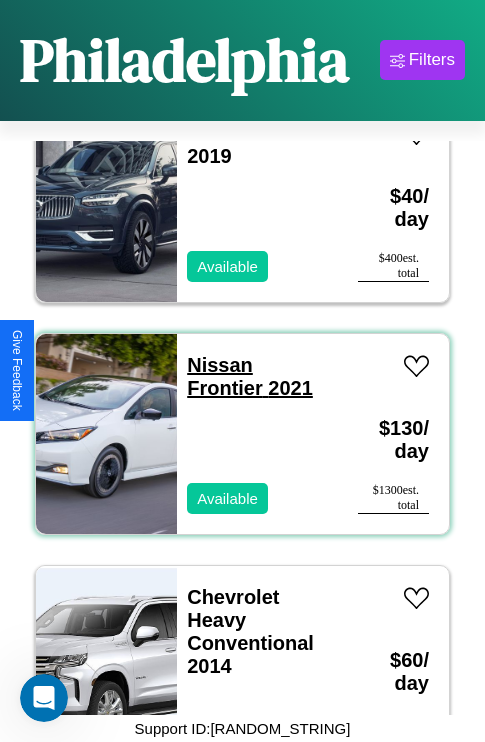 click on "[CAR_MAKE] [CAR_MODEL] [YEAR]" at bounding box center [250, 376] 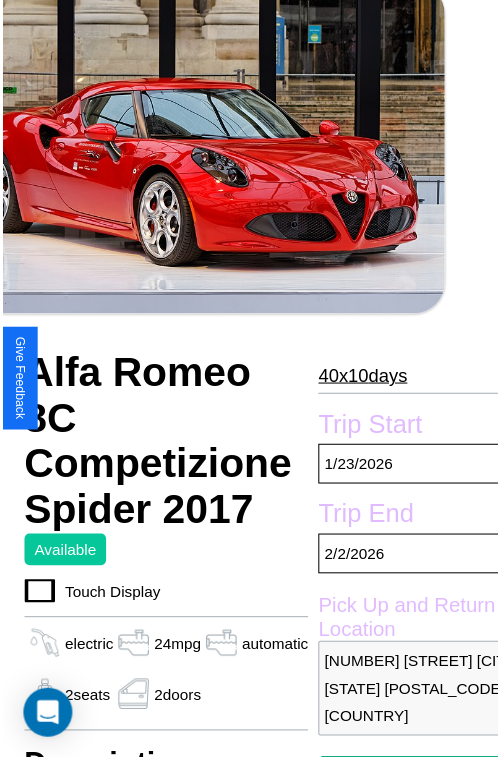 scroll, scrollTop: 180, scrollLeft: 96, axis: both 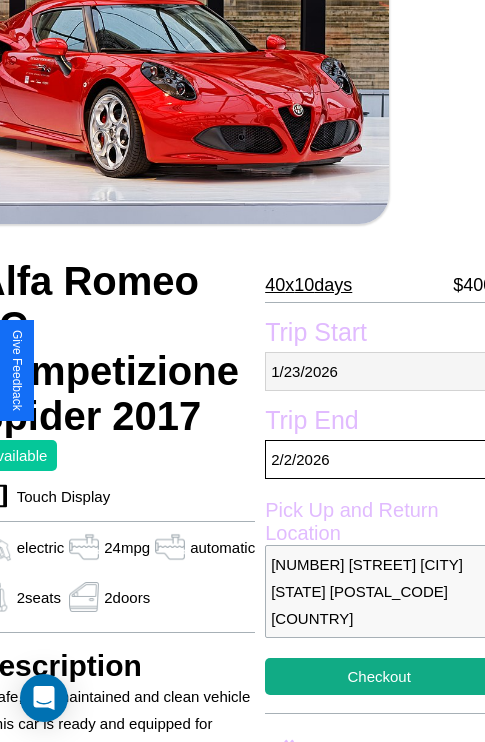 click on "1 / 23 / 2026" at bounding box center (379, 371) 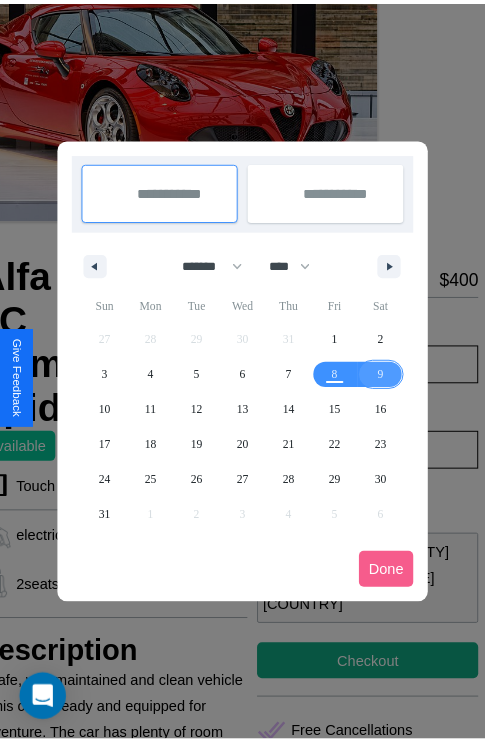 scroll, scrollTop: 0, scrollLeft: 96, axis: horizontal 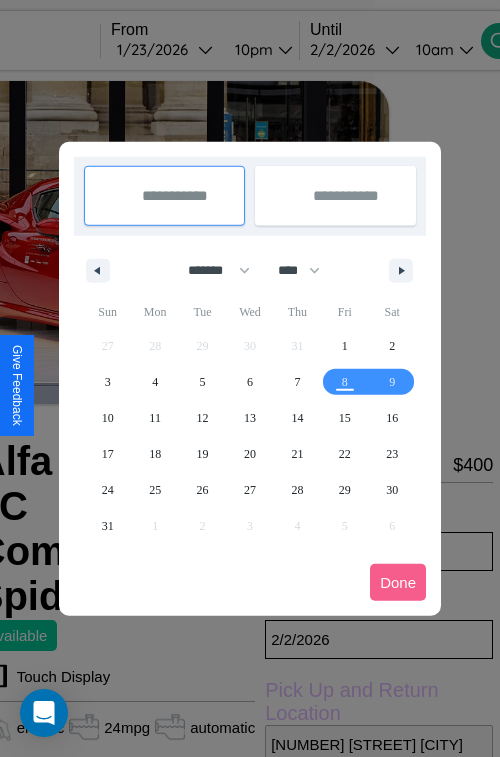click at bounding box center [250, 378] 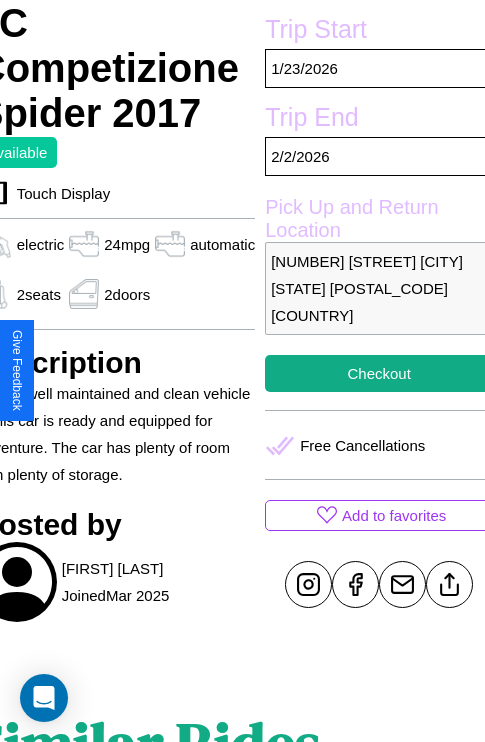 scroll, scrollTop: 485, scrollLeft: 96, axis: both 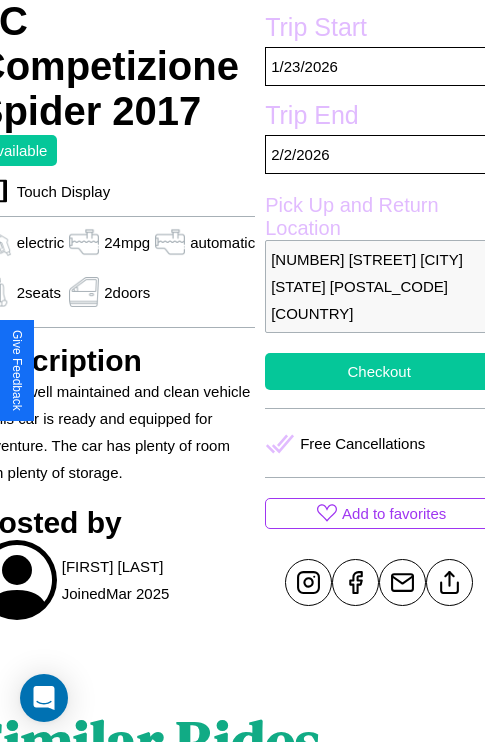 click on "Checkout" at bounding box center (379, 371) 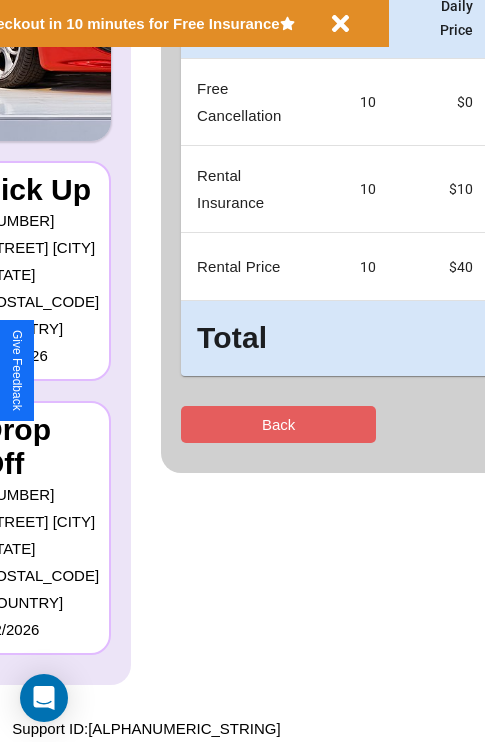 scroll, scrollTop: 0, scrollLeft: 0, axis: both 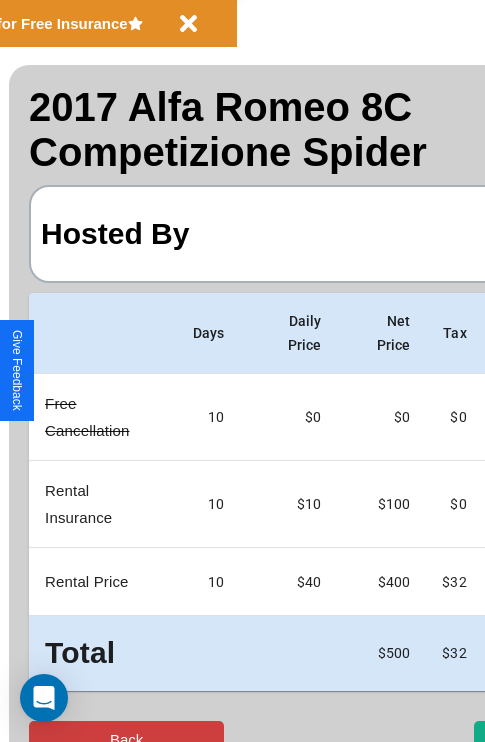 click on "Back" at bounding box center [126, 739] 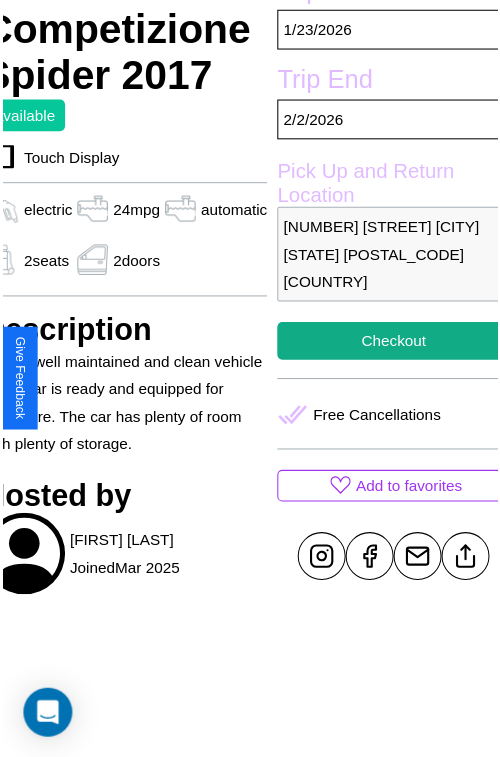 scroll, scrollTop: 544, scrollLeft: 96, axis: both 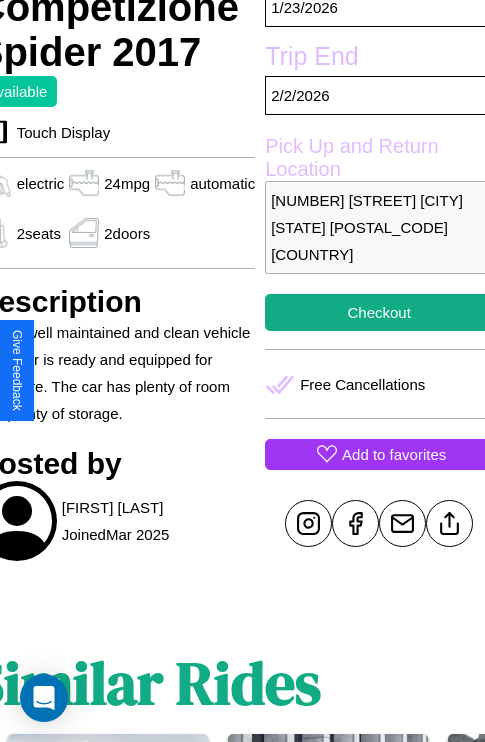 click on "Add to favorites" at bounding box center [394, 454] 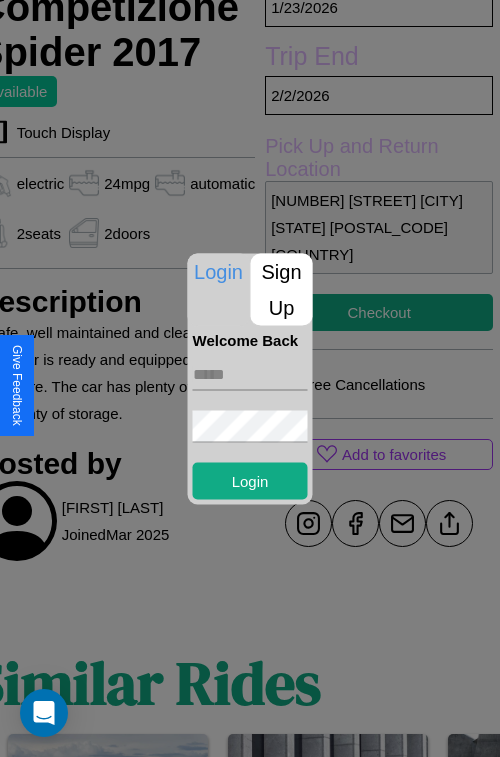 click on "Sign Up" at bounding box center (282, 289) 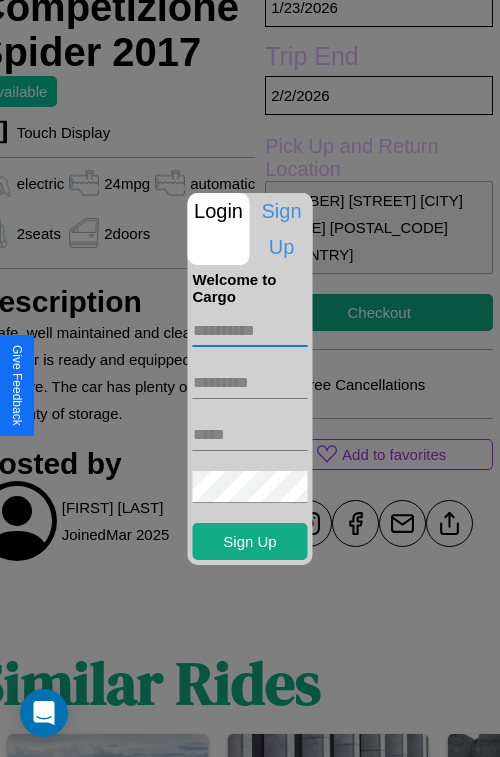 click at bounding box center [250, 331] 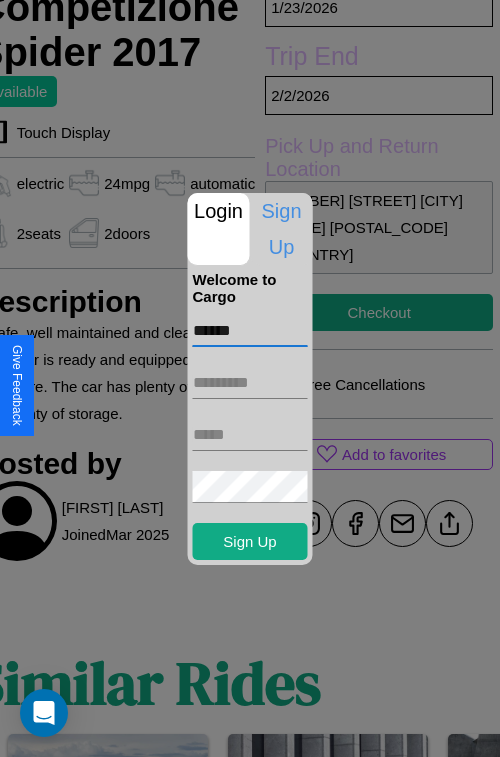 type on "******" 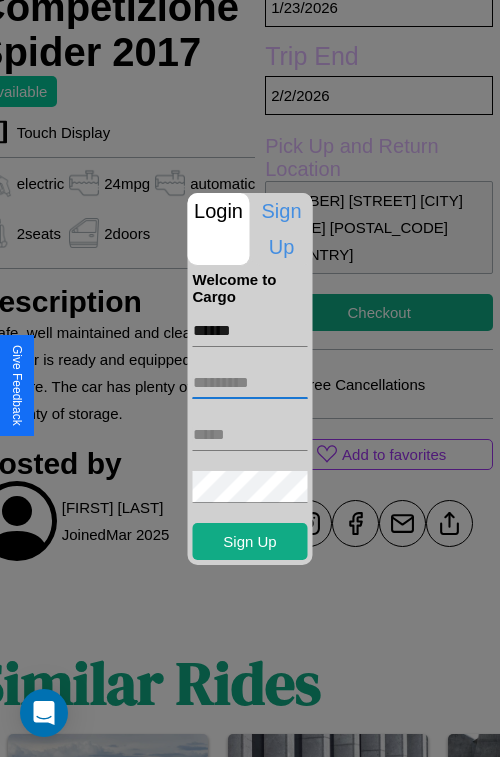 click at bounding box center [250, 383] 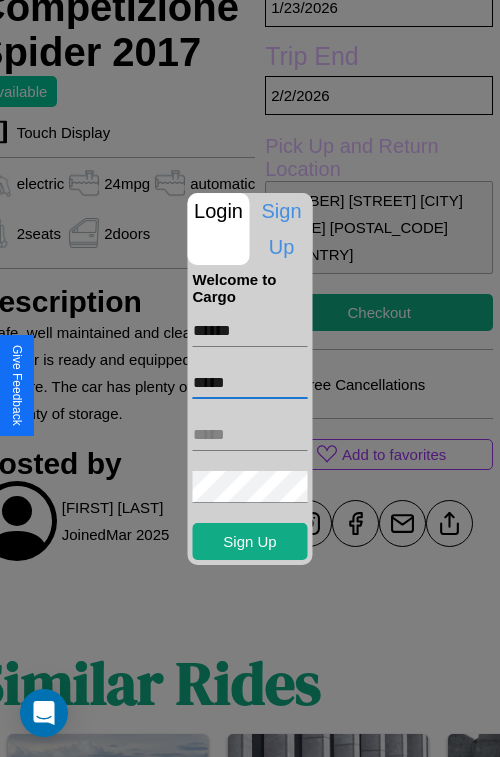 type on "*****" 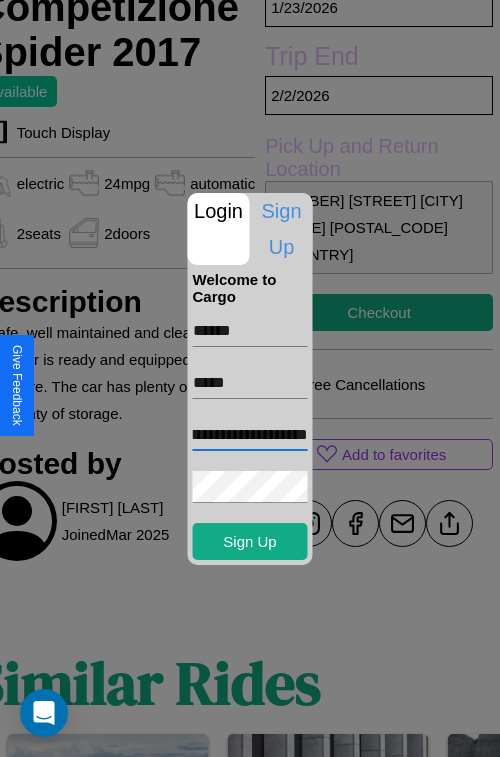 scroll, scrollTop: 0, scrollLeft: 74, axis: horizontal 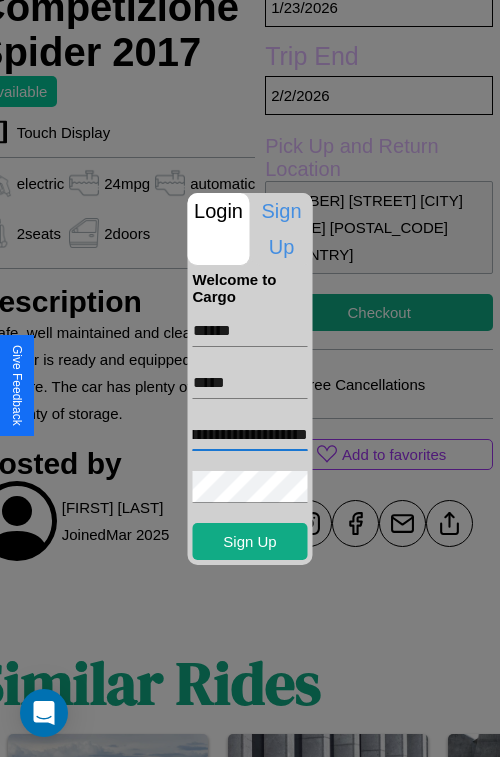 type on "**********" 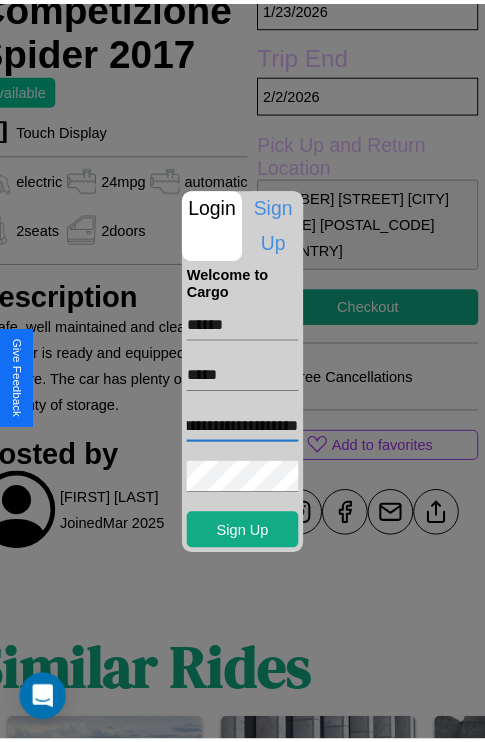scroll, scrollTop: 0, scrollLeft: 0, axis: both 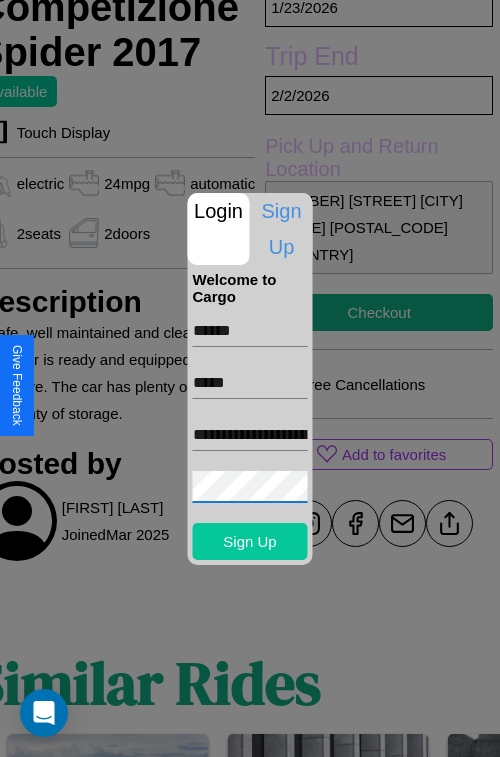 click on "Sign Up" at bounding box center [250, 541] 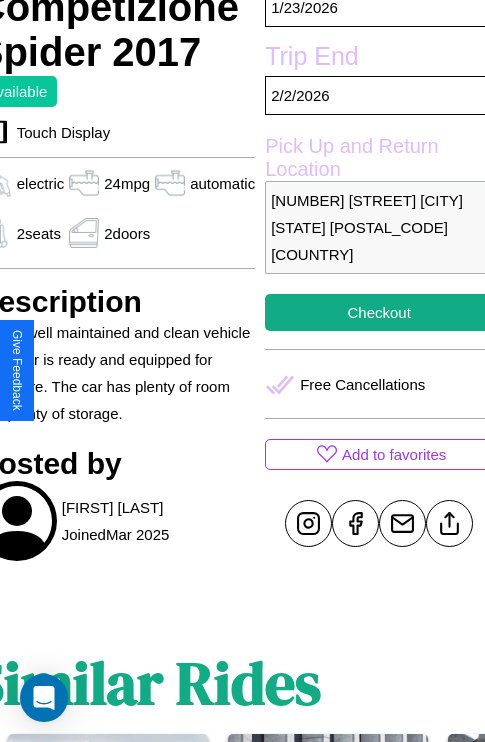 scroll, scrollTop: 544, scrollLeft: 96, axis: both 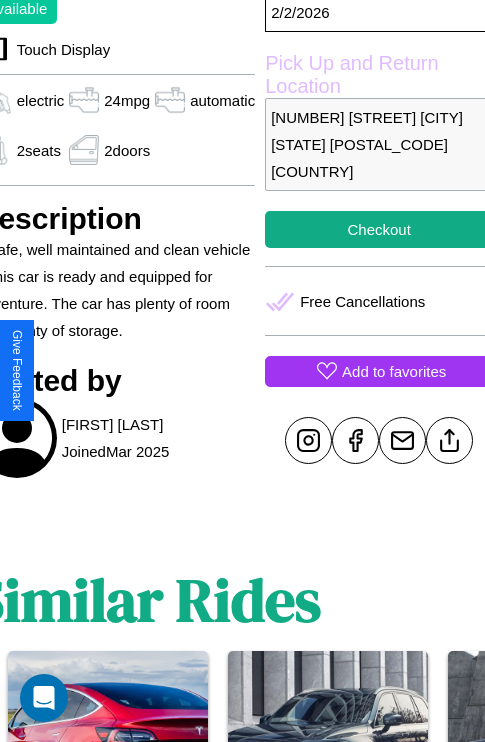 click on "Add to favorites" at bounding box center [394, 371] 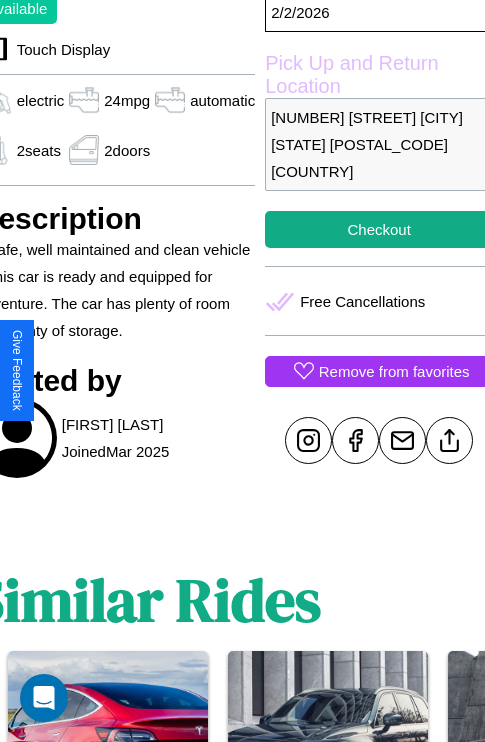 scroll, scrollTop: 485, scrollLeft: 96, axis: both 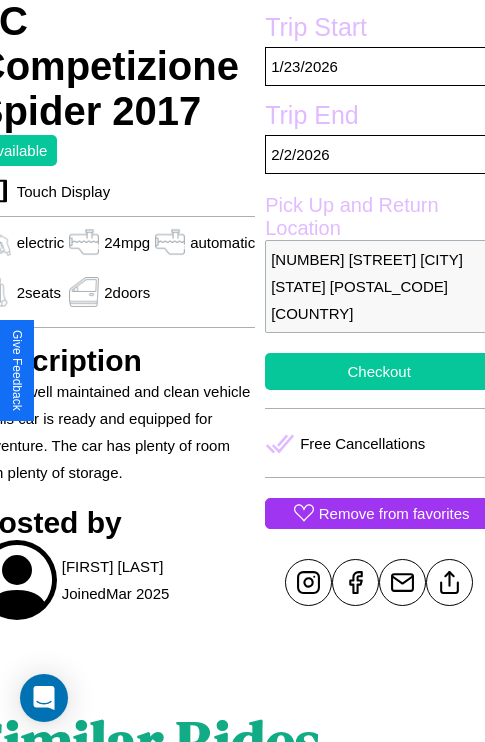 click on "Checkout" at bounding box center [379, 371] 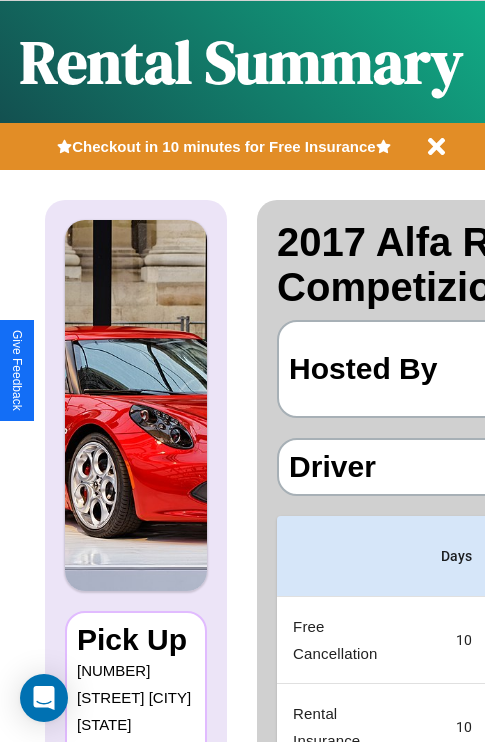 scroll, scrollTop: 0, scrollLeft: 397, axis: horizontal 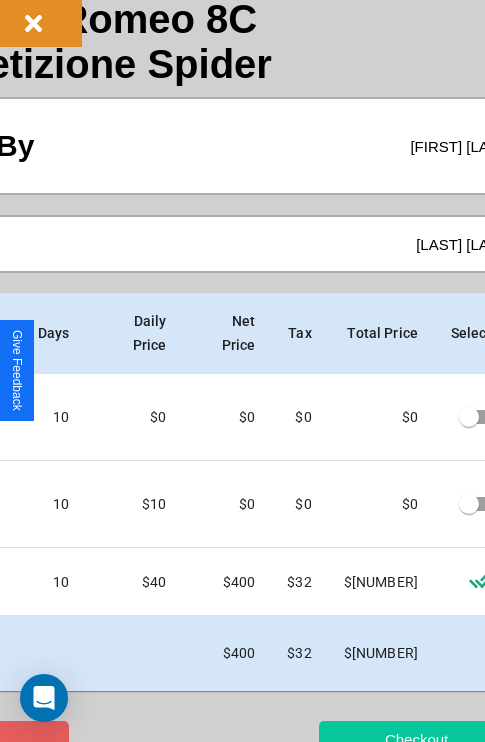 click on "Checkout" at bounding box center [416, 739] 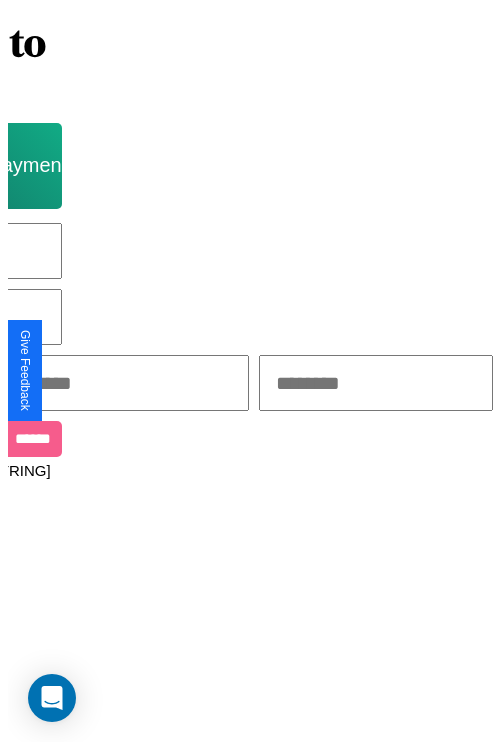 scroll, scrollTop: 0, scrollLeft: 0, axis: both 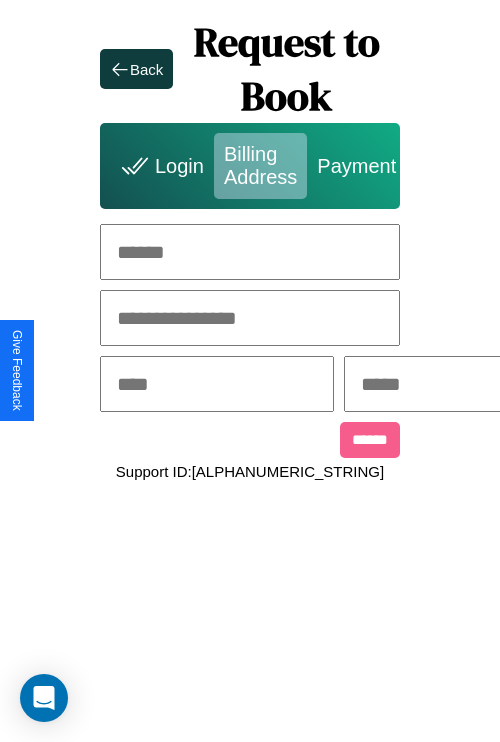 click at bounding box center [250, 252] 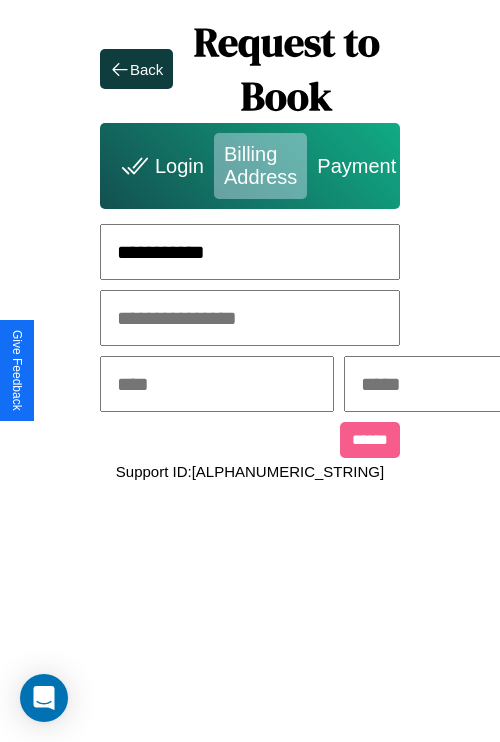 type on "**********" 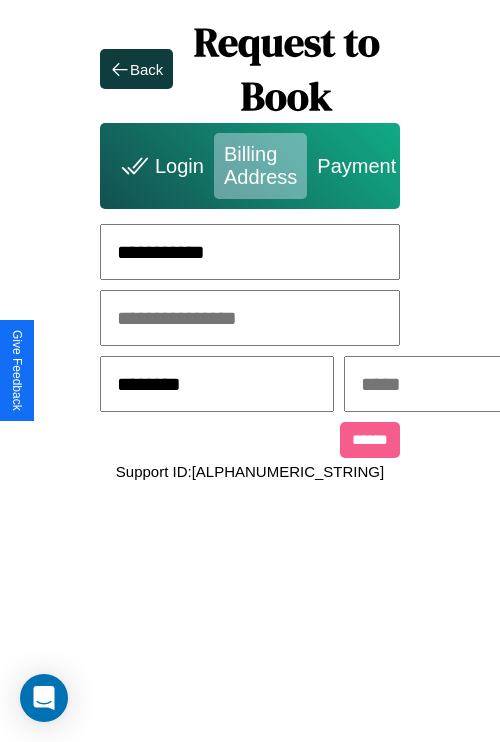 type on "********" 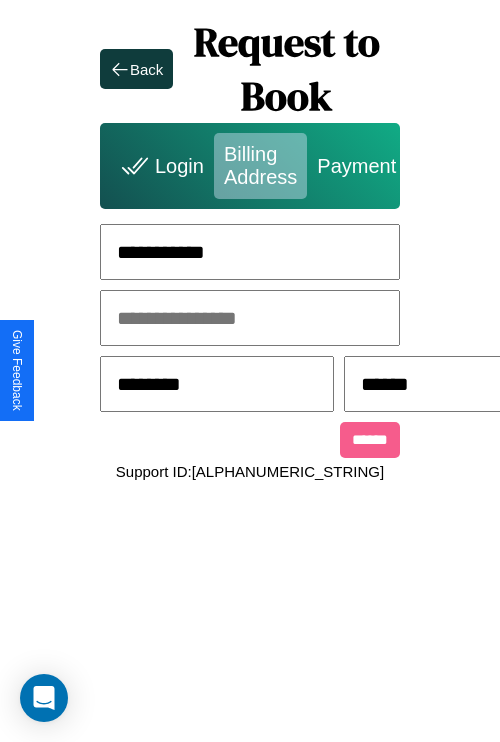 scroll, scrollTop: 0, scrollLeft: 517, axis: horizontal 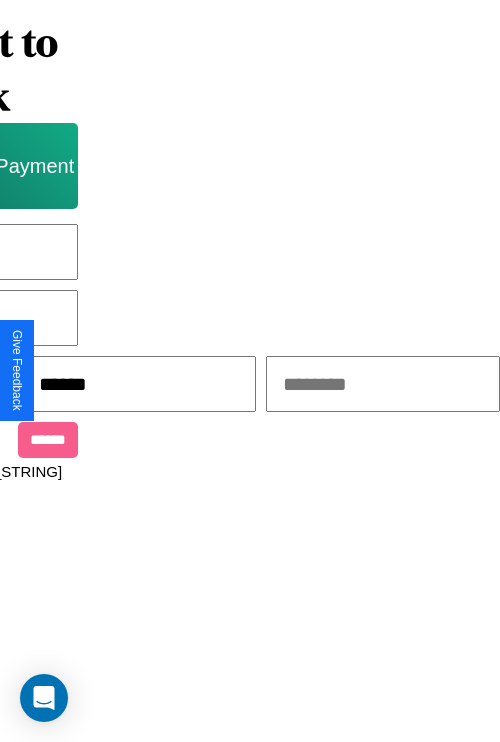 type on "******" 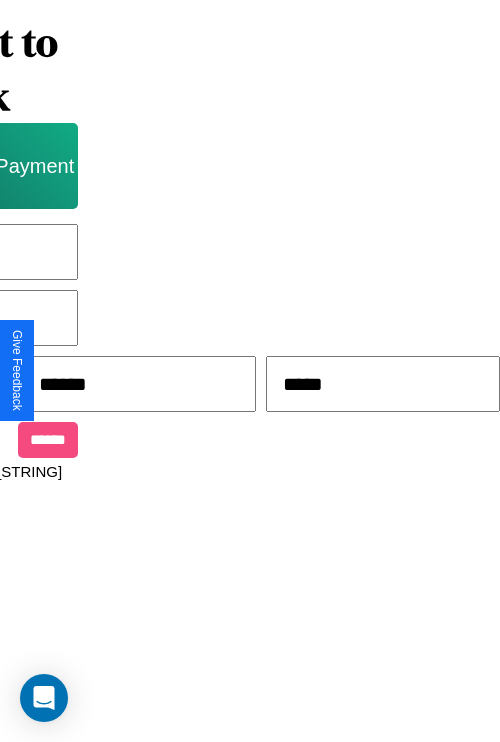type on "*****" 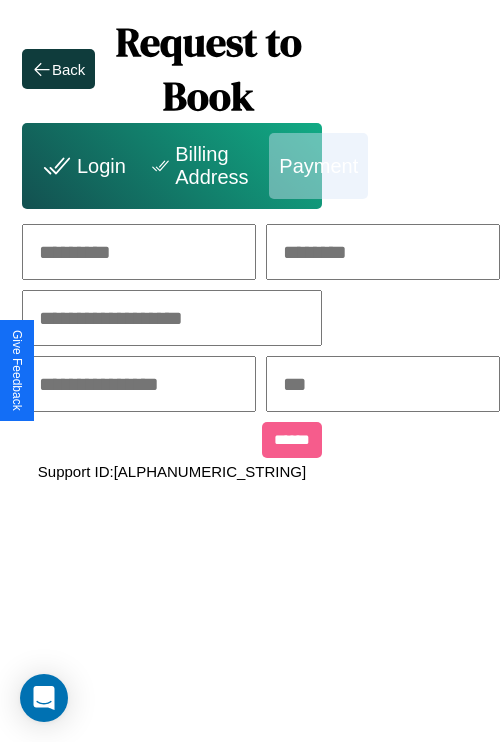 scroll, scrollTop: 0, scrollLeft: 208, axis: horizontal 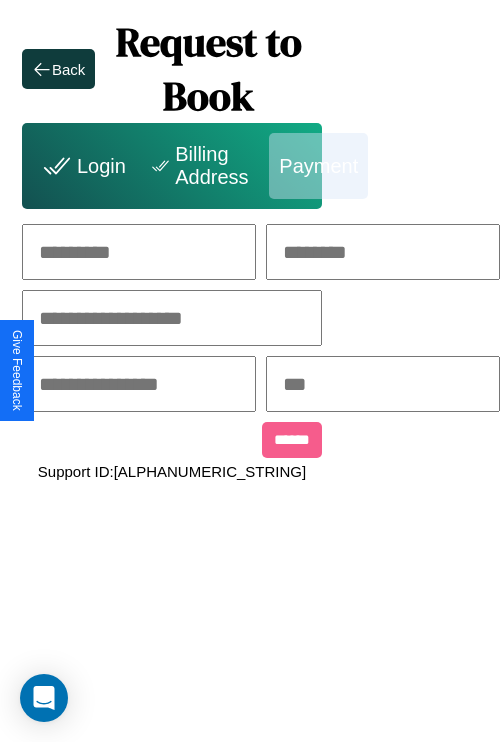 click at bounding box center (139, 252) 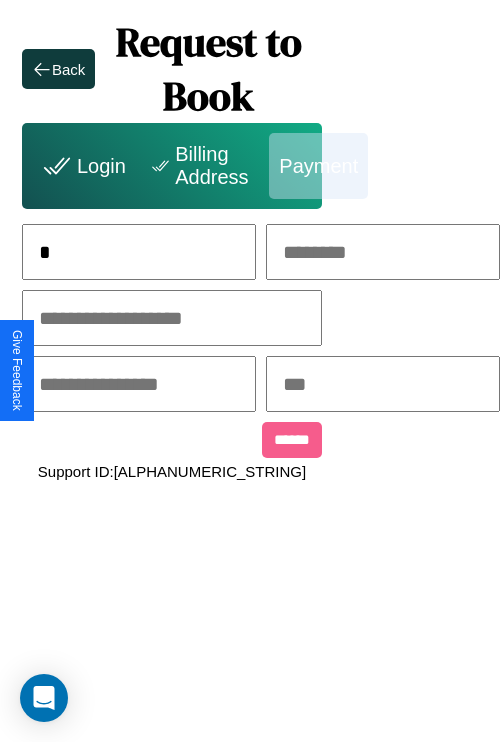 scroll, scrollTop: 0, scrollLeft: 131, axis: horizontal 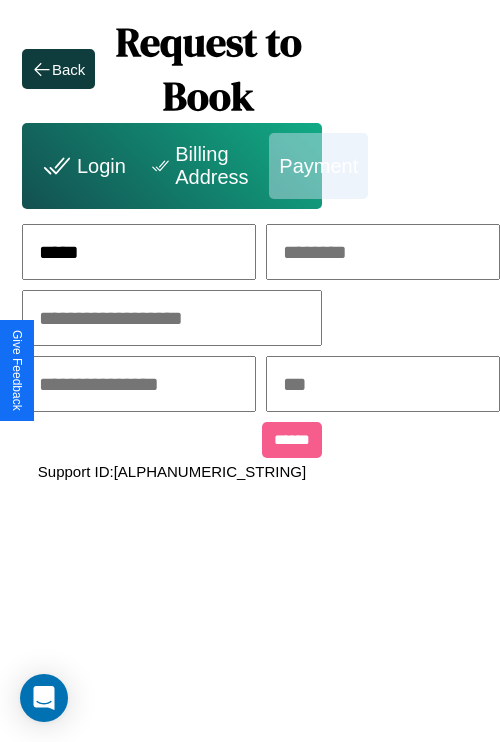 type on "*****" 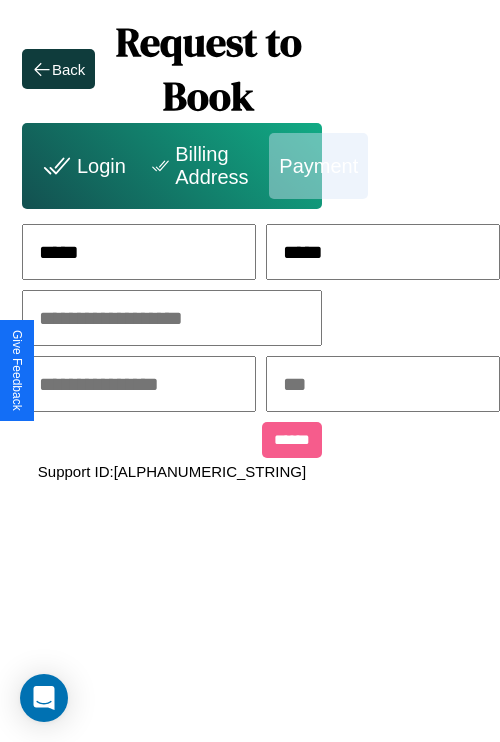 type on "*****" 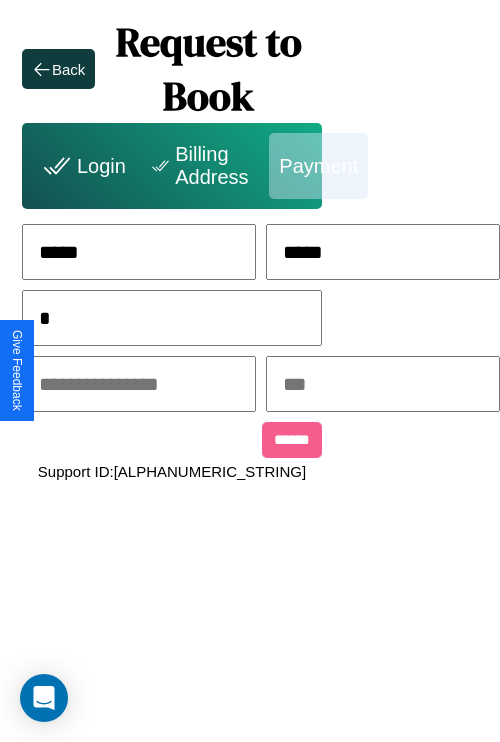 scroll, scrollTop: 0, scrollLeft: 128, axis: horizontal 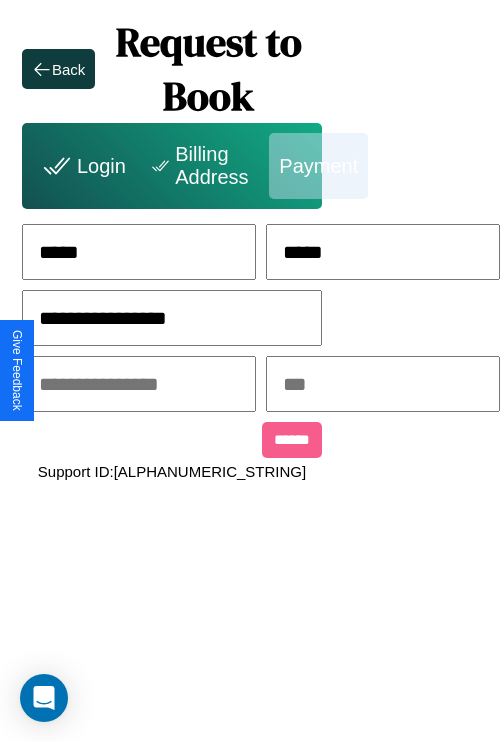 type on "**********" 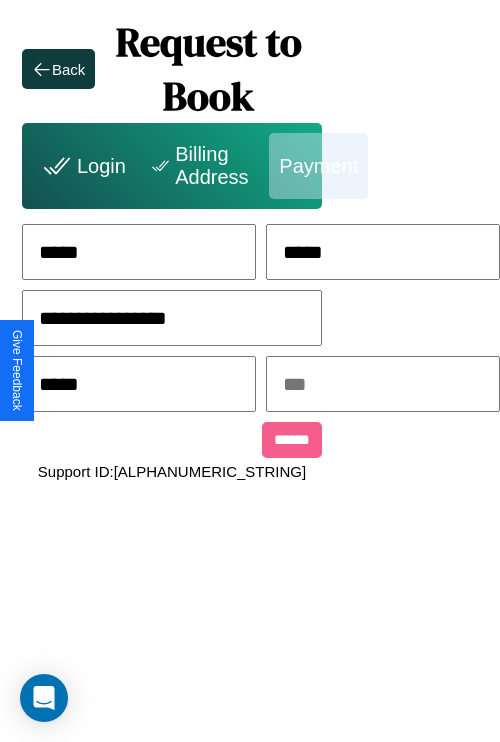 type on "*****" 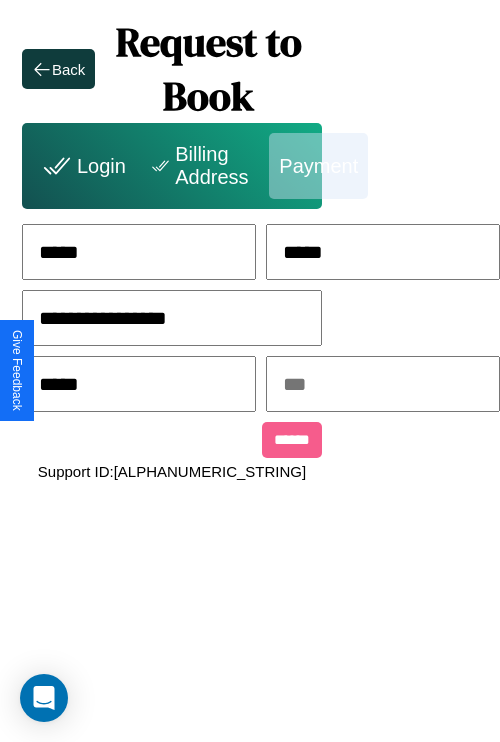 click at bounding box center (383, 384) 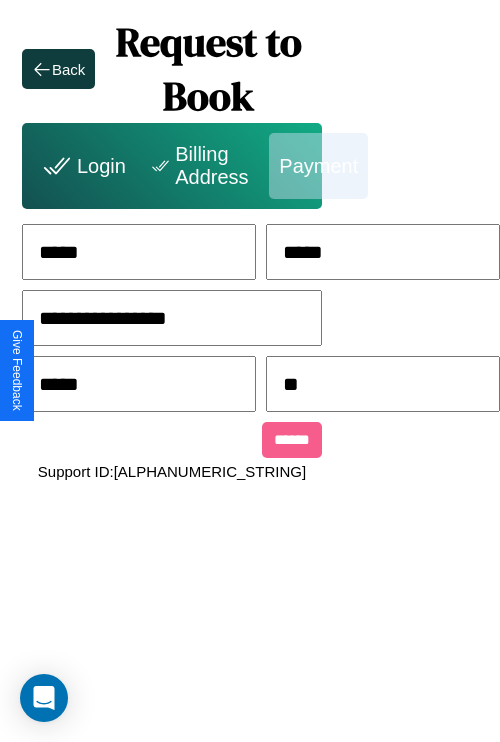 type on "***" 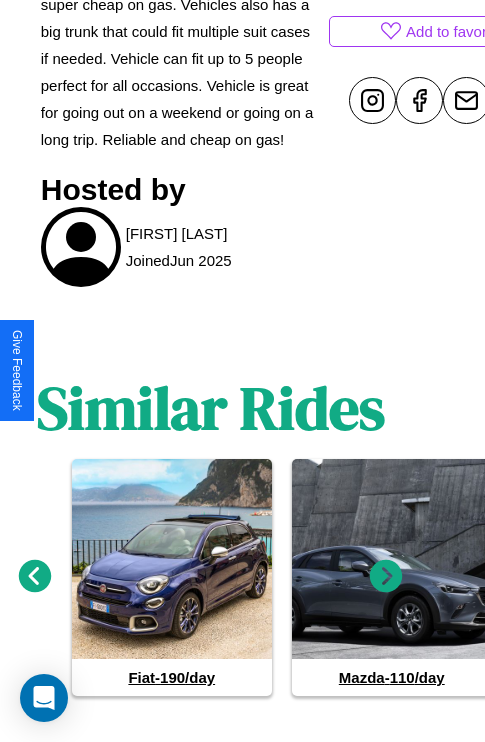 scroll, scrollTop: 1027, scrollLeft: 30, axis: both 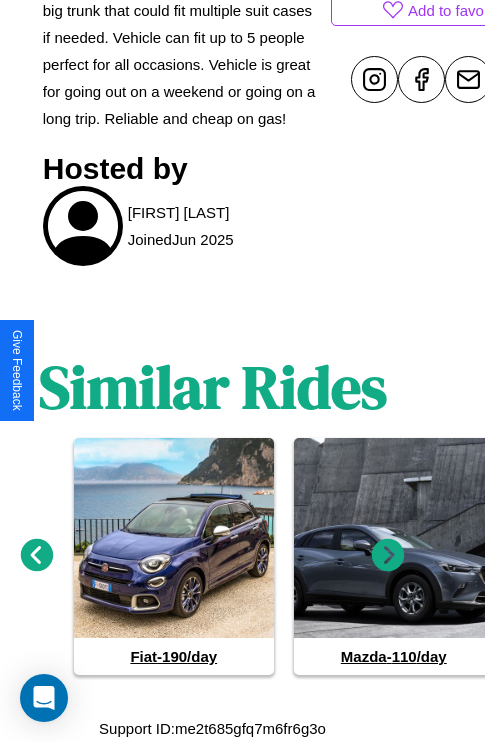 click 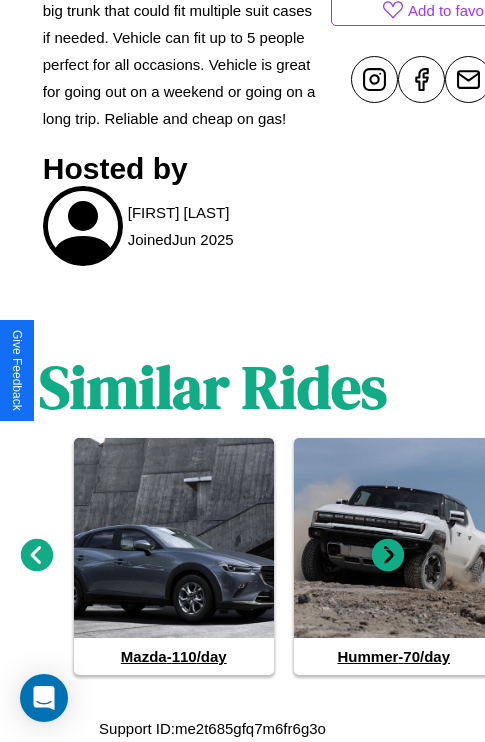 click 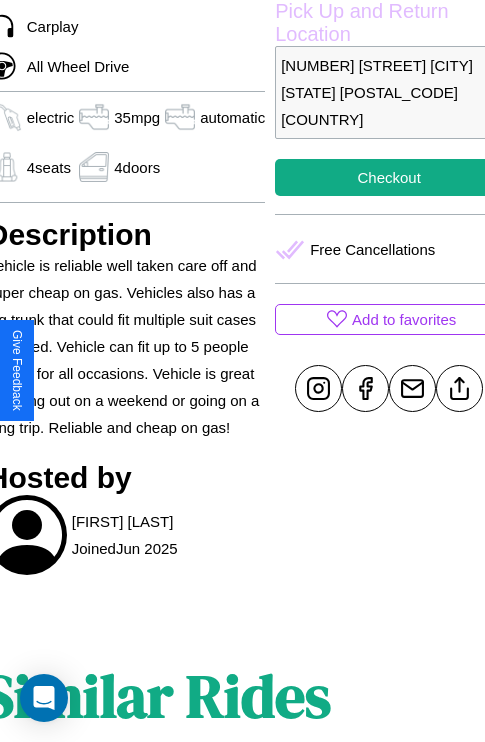 scroll, scrollTop: 666, scrollLeft: 96, axis: both 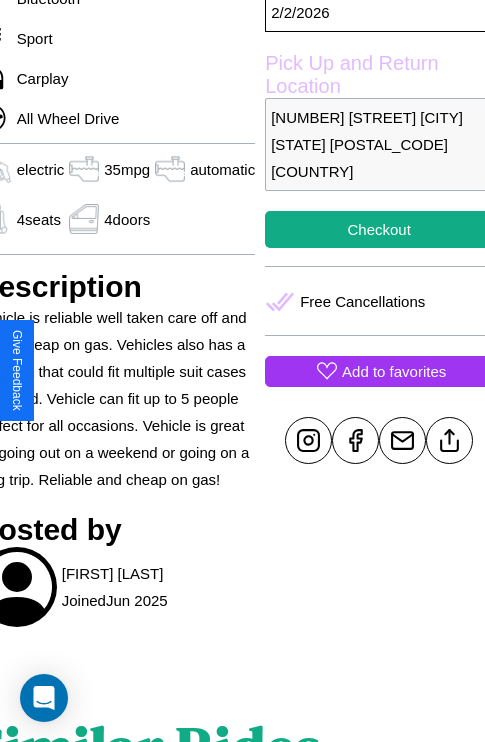 click on "Add to favorites" at bounding box center [394, 371] 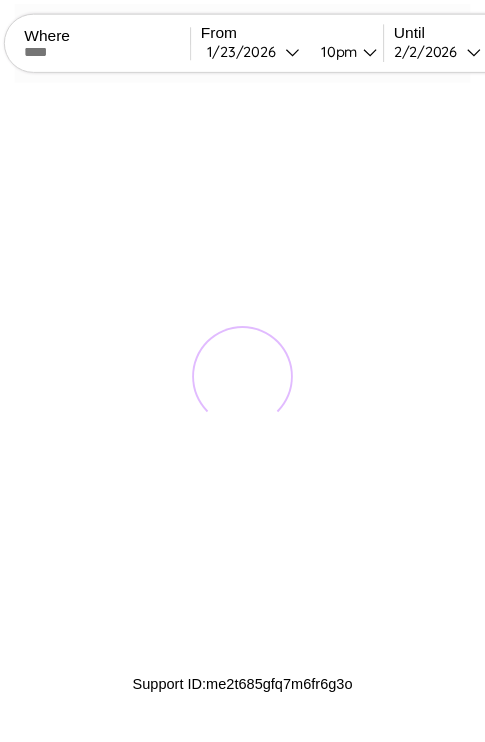 scroll, scrollTop: 0, scrollLeft: 0, axis: both 